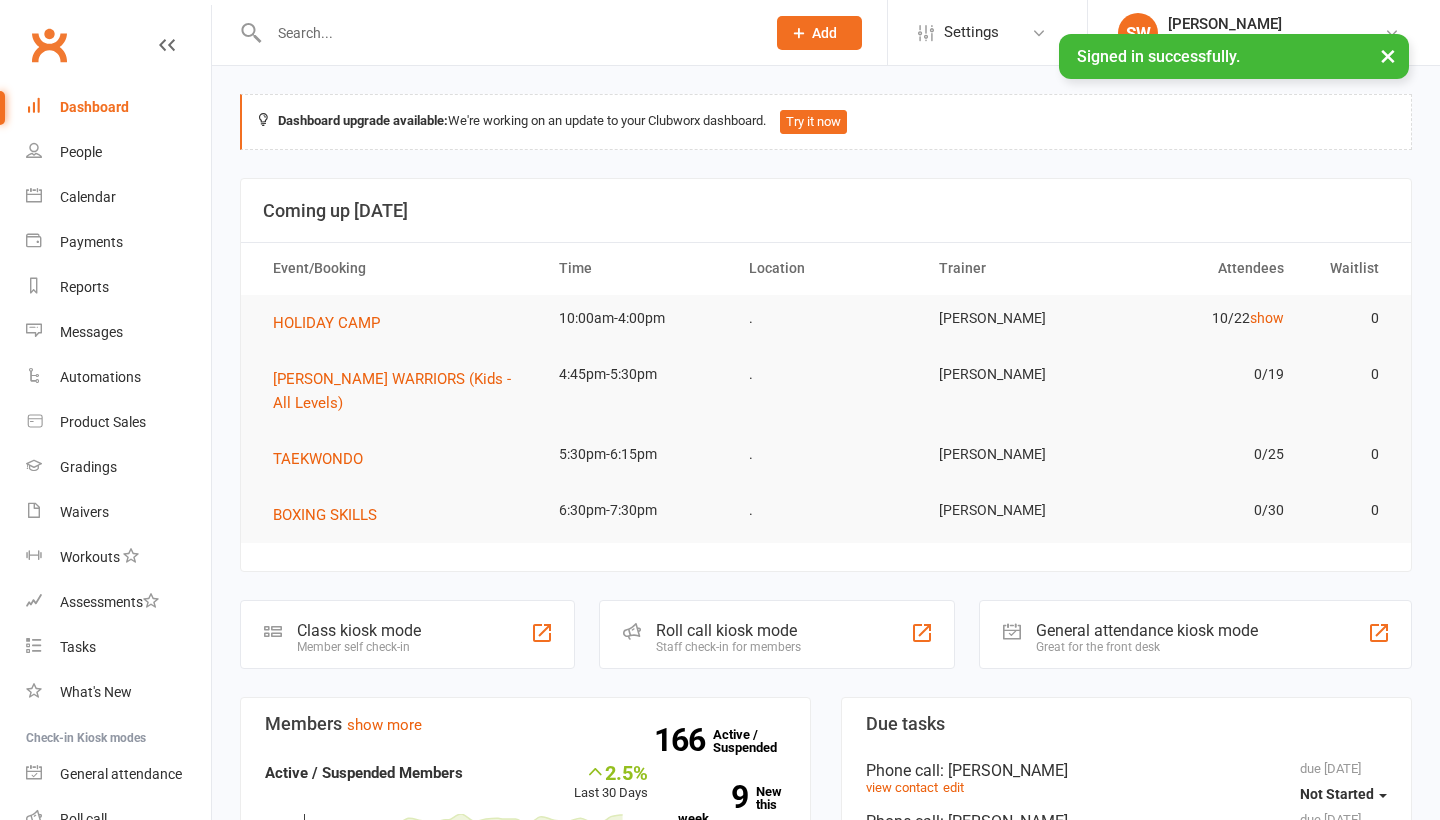 scroll, scrollTop: 0, scrollLeft: 0, axis: both 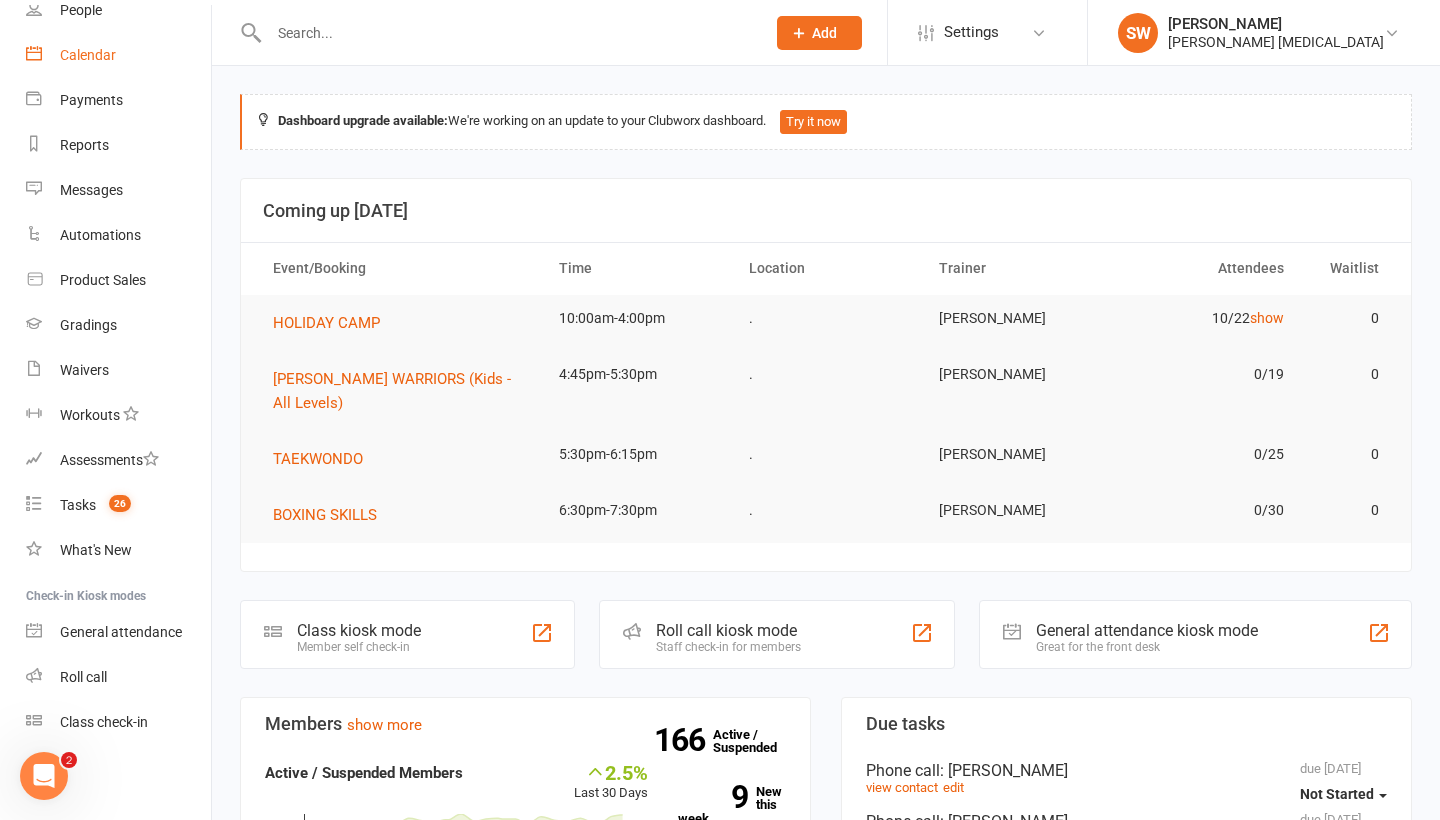 click on "Calendar" at bounding box center (88, 55) 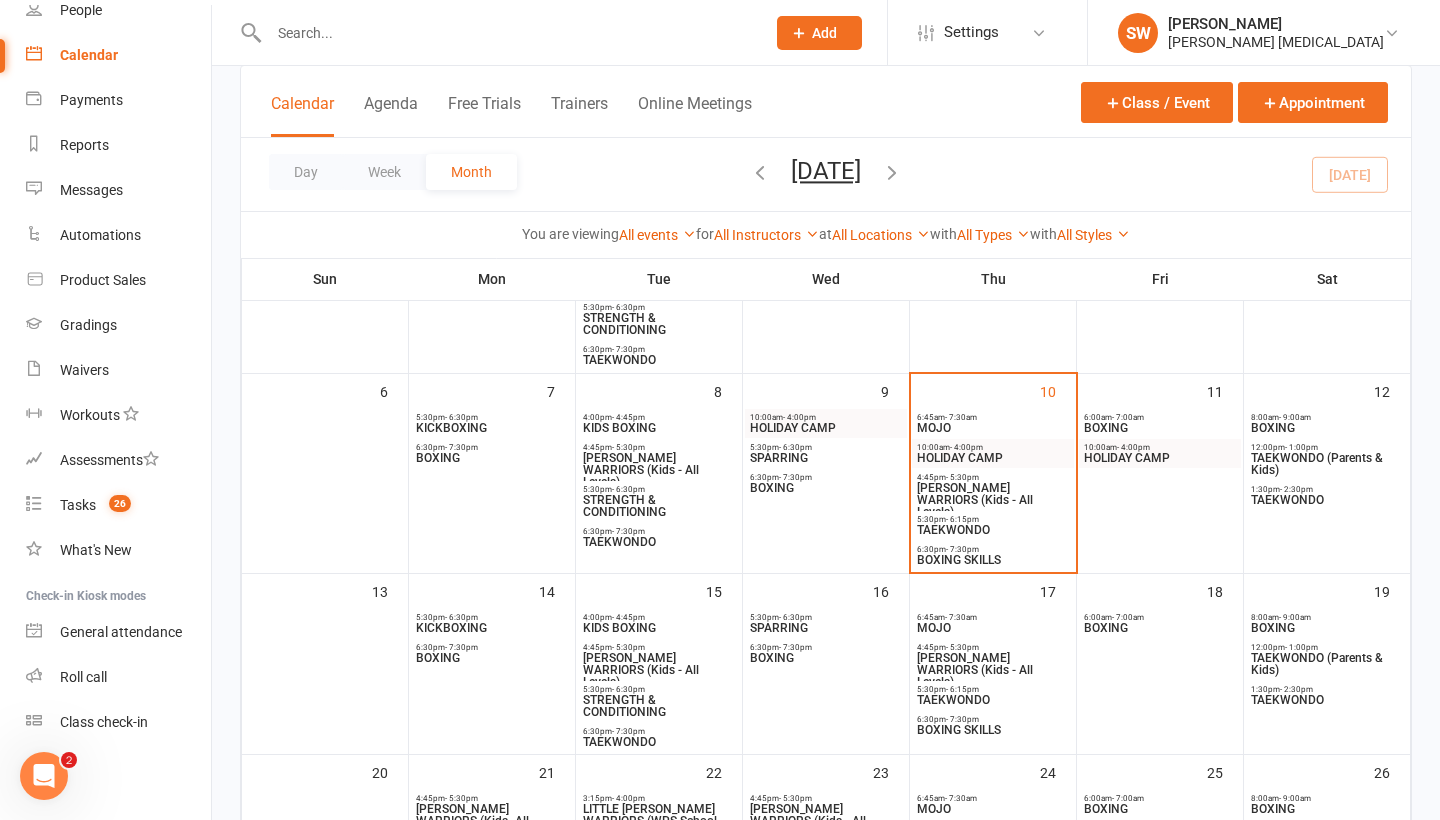 scroll, scrollTop: 331, scrollLeft: 0, axis: vertical 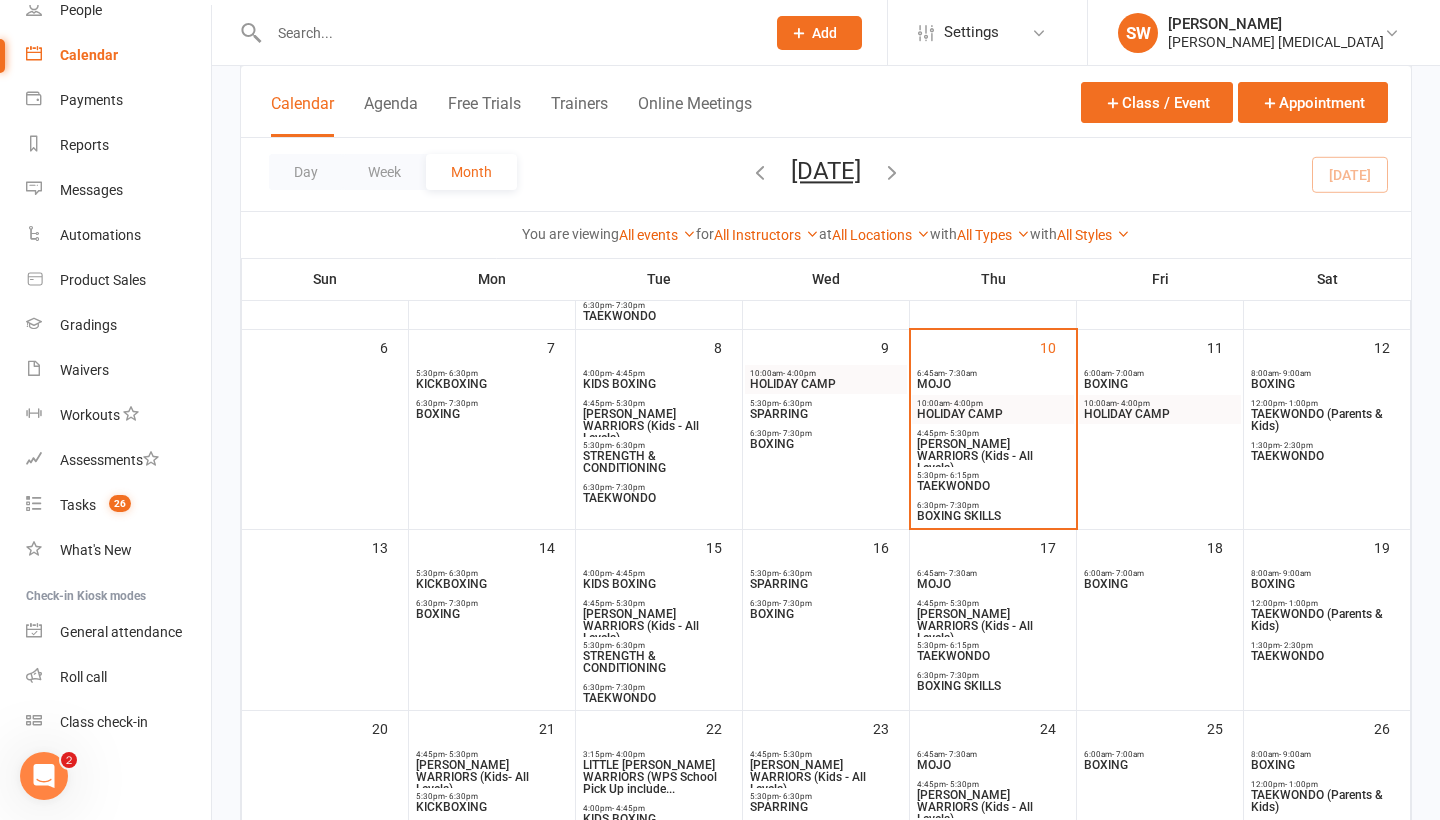click on "SPARRING" at bounding box center [826, 414] 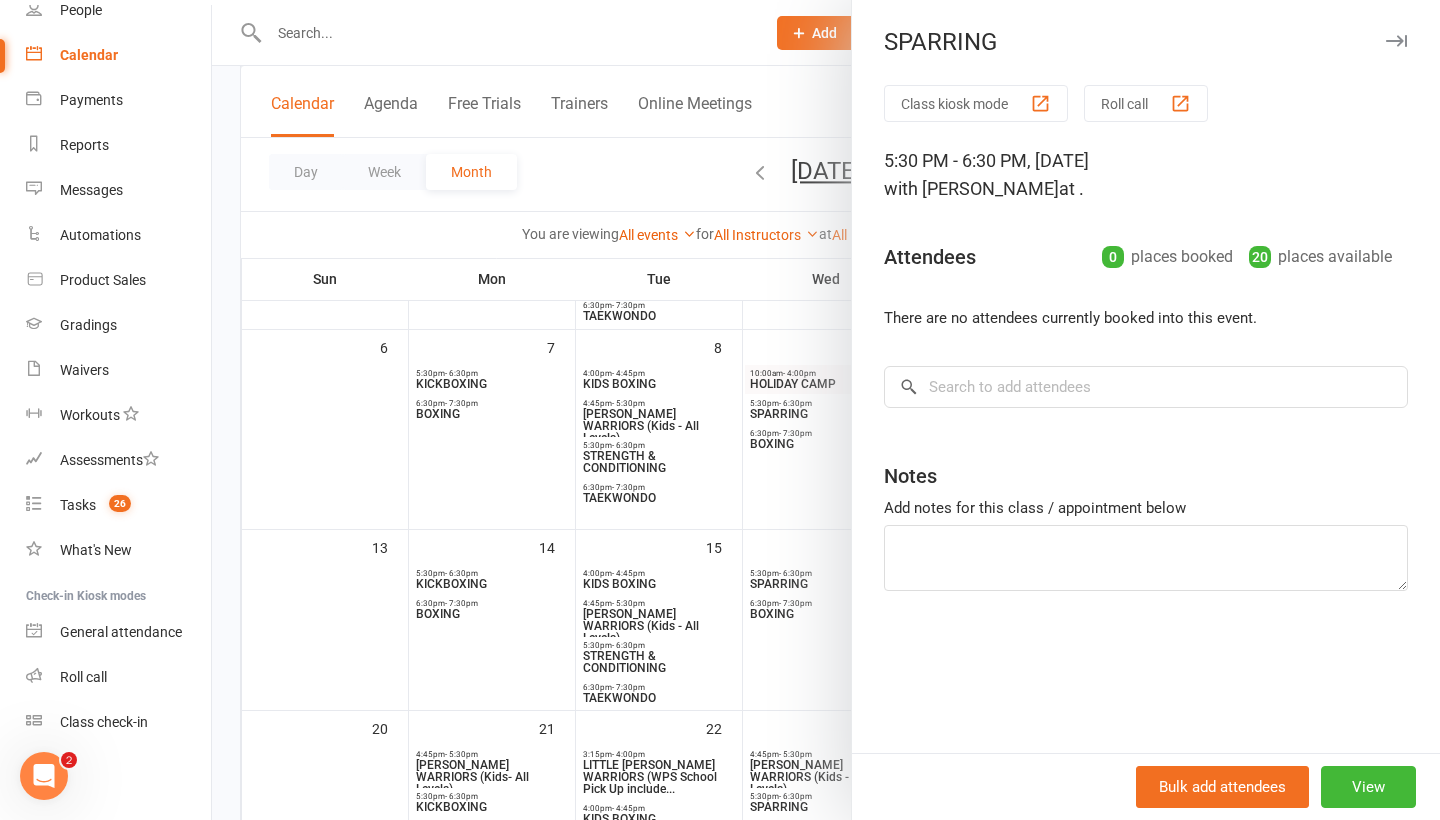 click at bounding box center (826, 410) 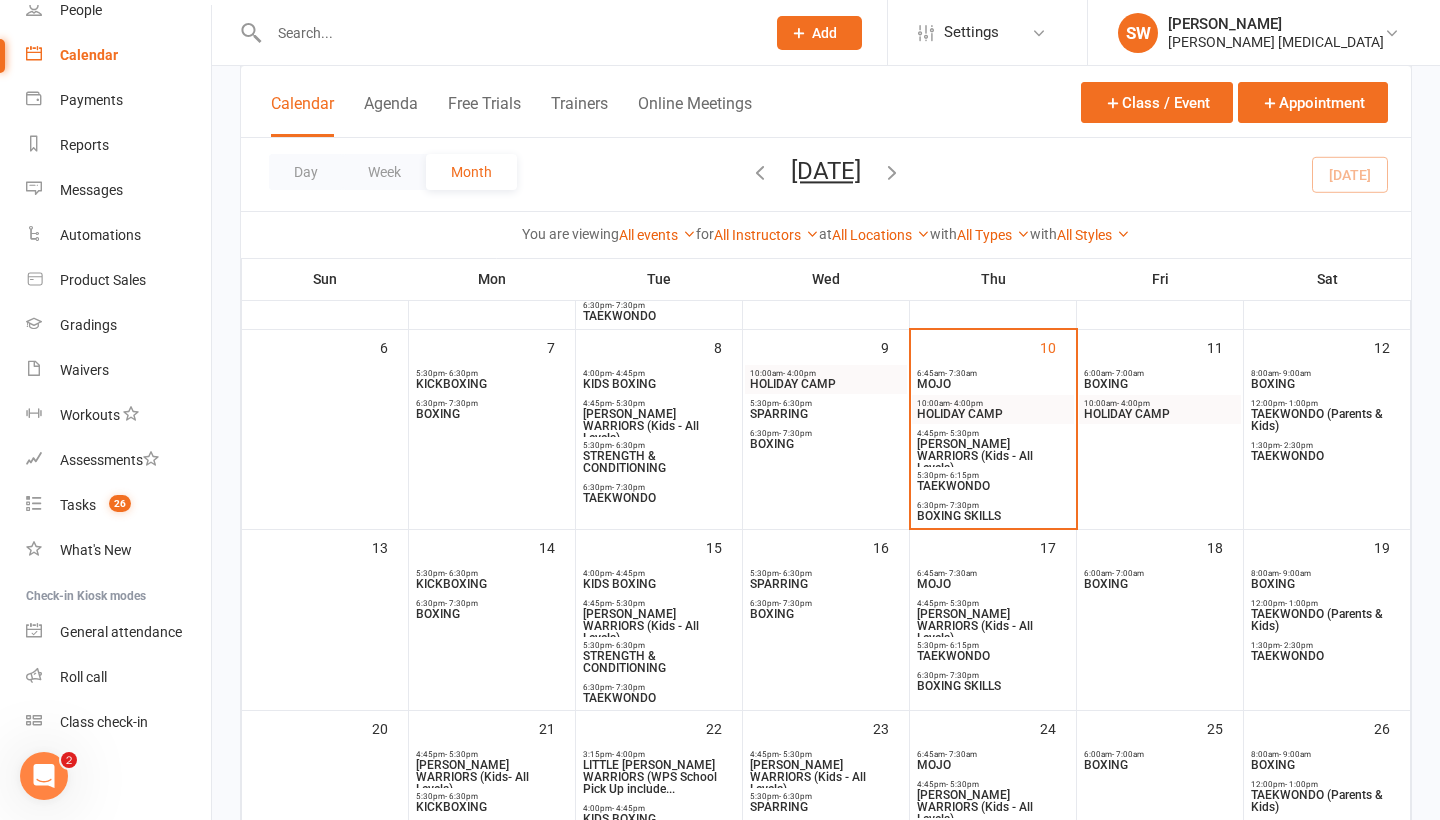 click on "BOXING" at bounding box center (826, 444) 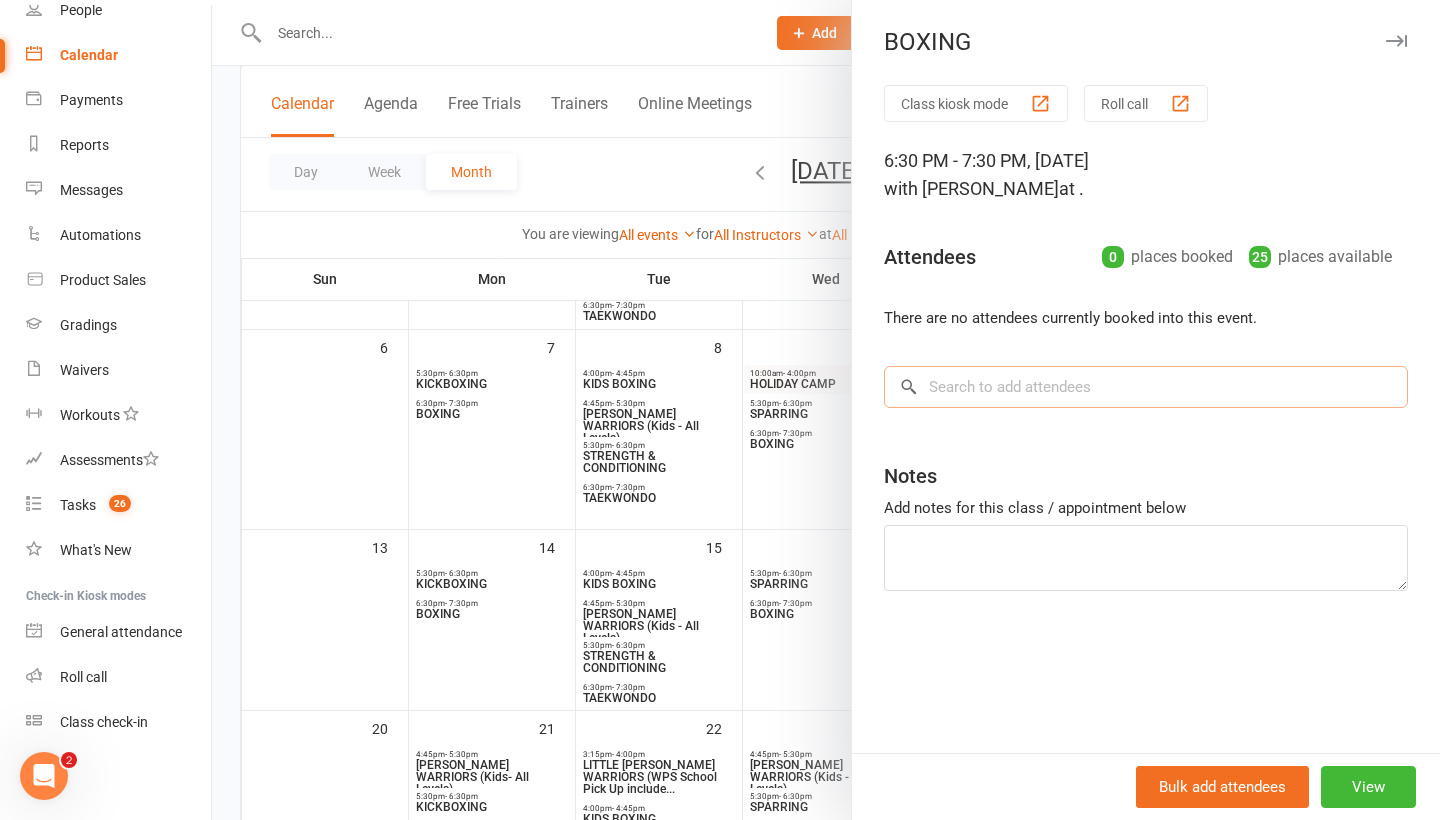 click at bounding box center (1146, 387) 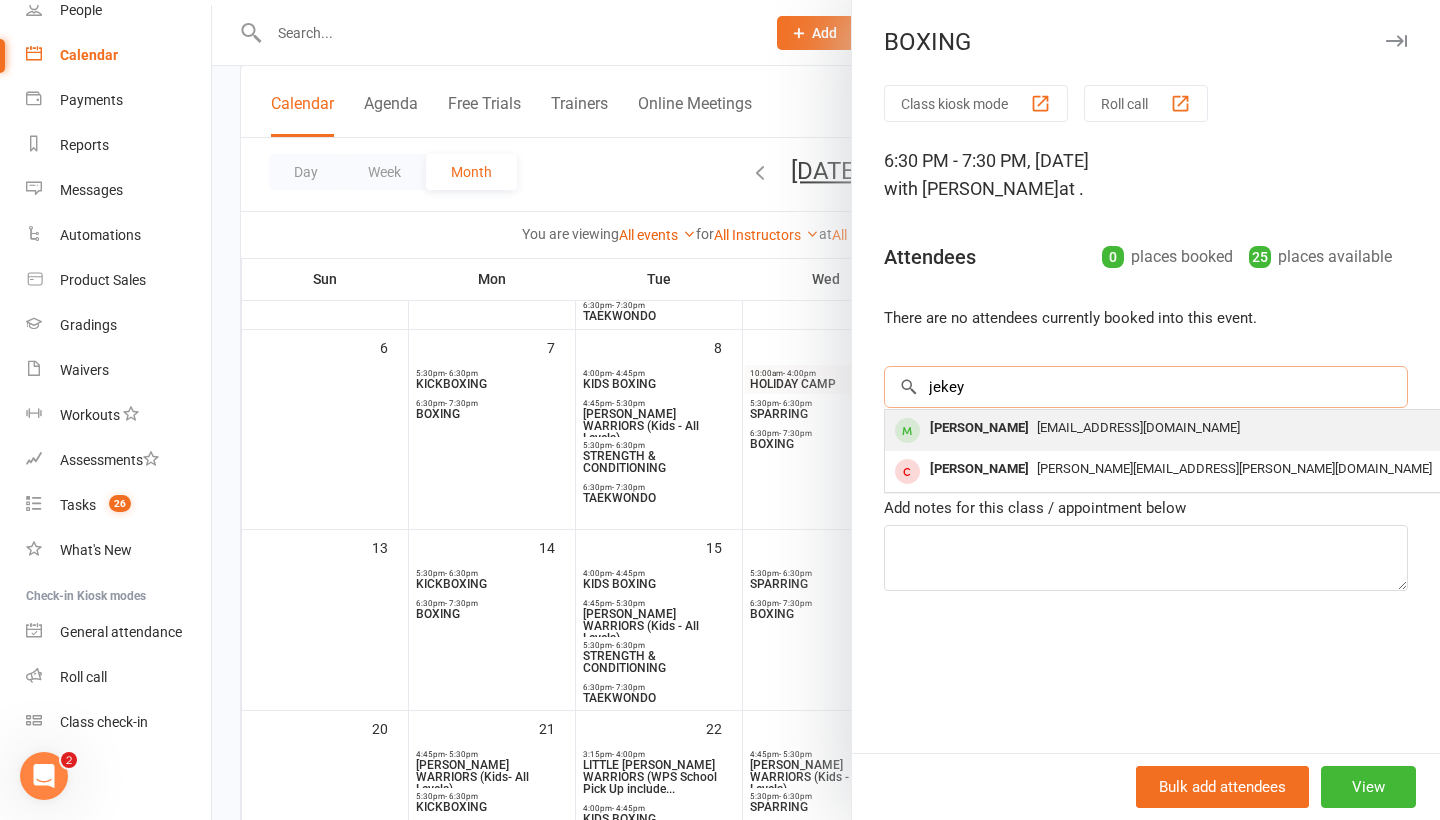 type on "jokey" 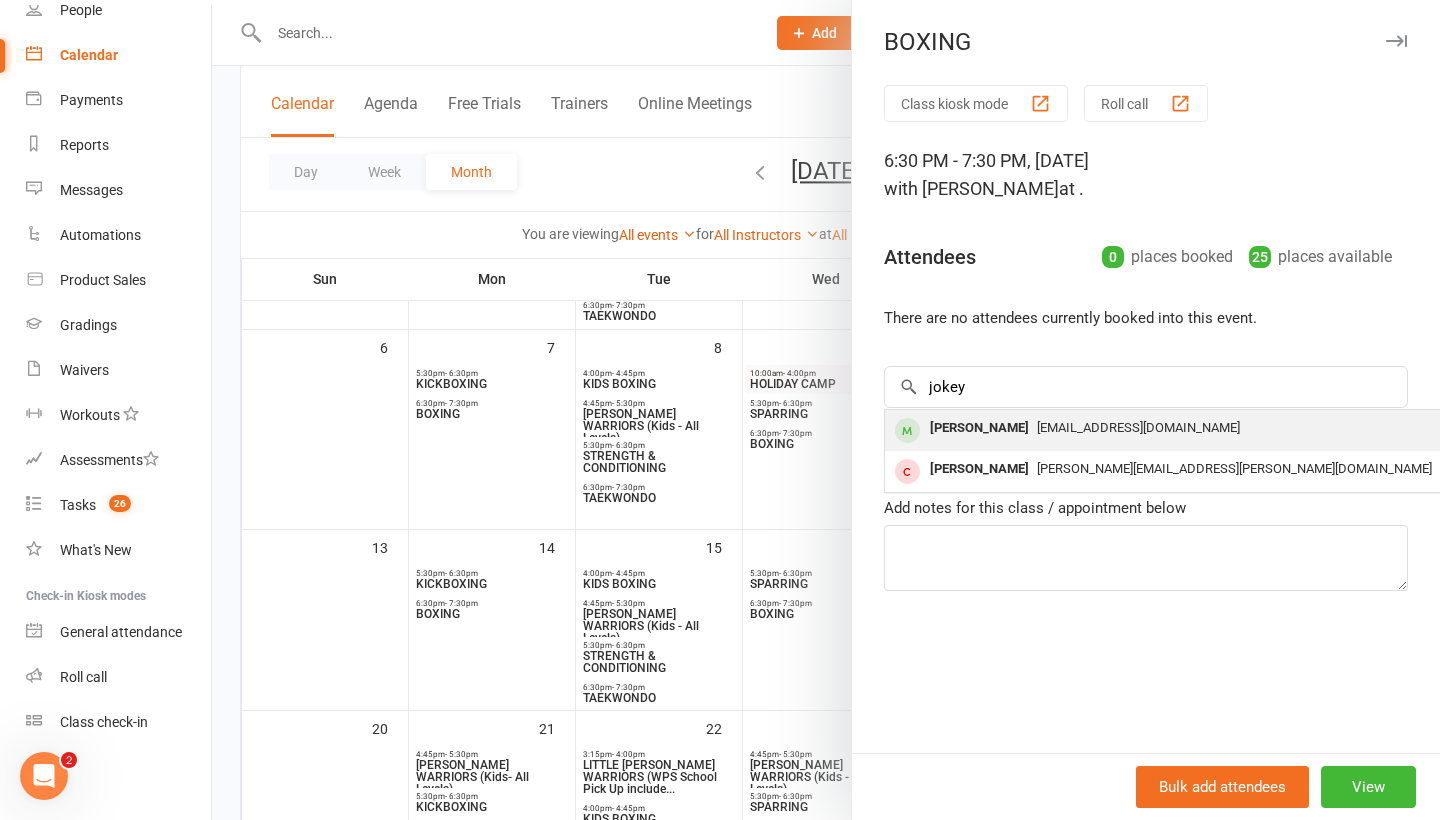 drag, startPoint x: 961, startPoint y: 420, endPoint x: 959, endPoint y: 438, distance: 18.110771 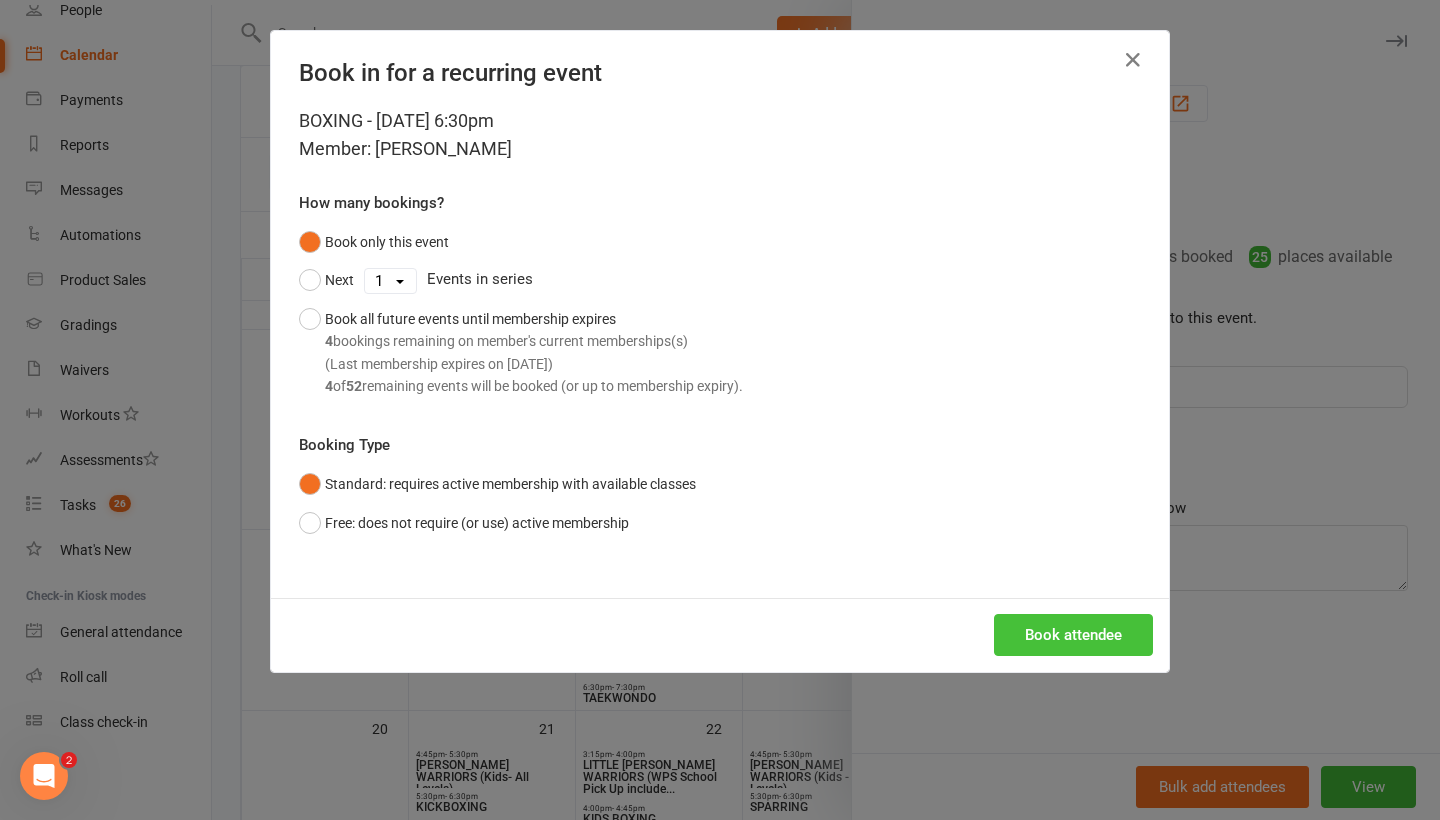 click on "Book attendee" at bounding box center (1073, 635) 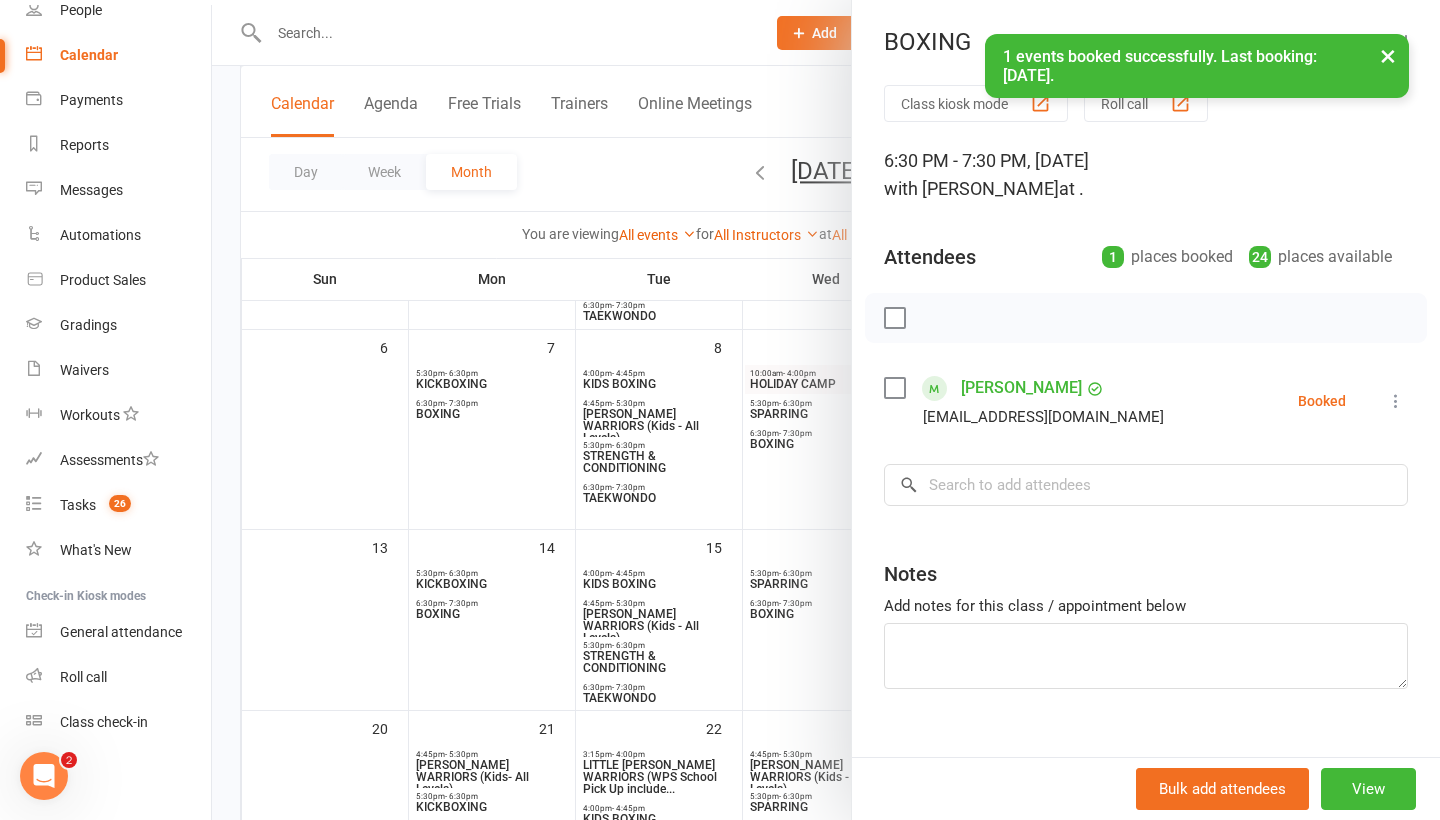 click at bounding box center (826, 410) 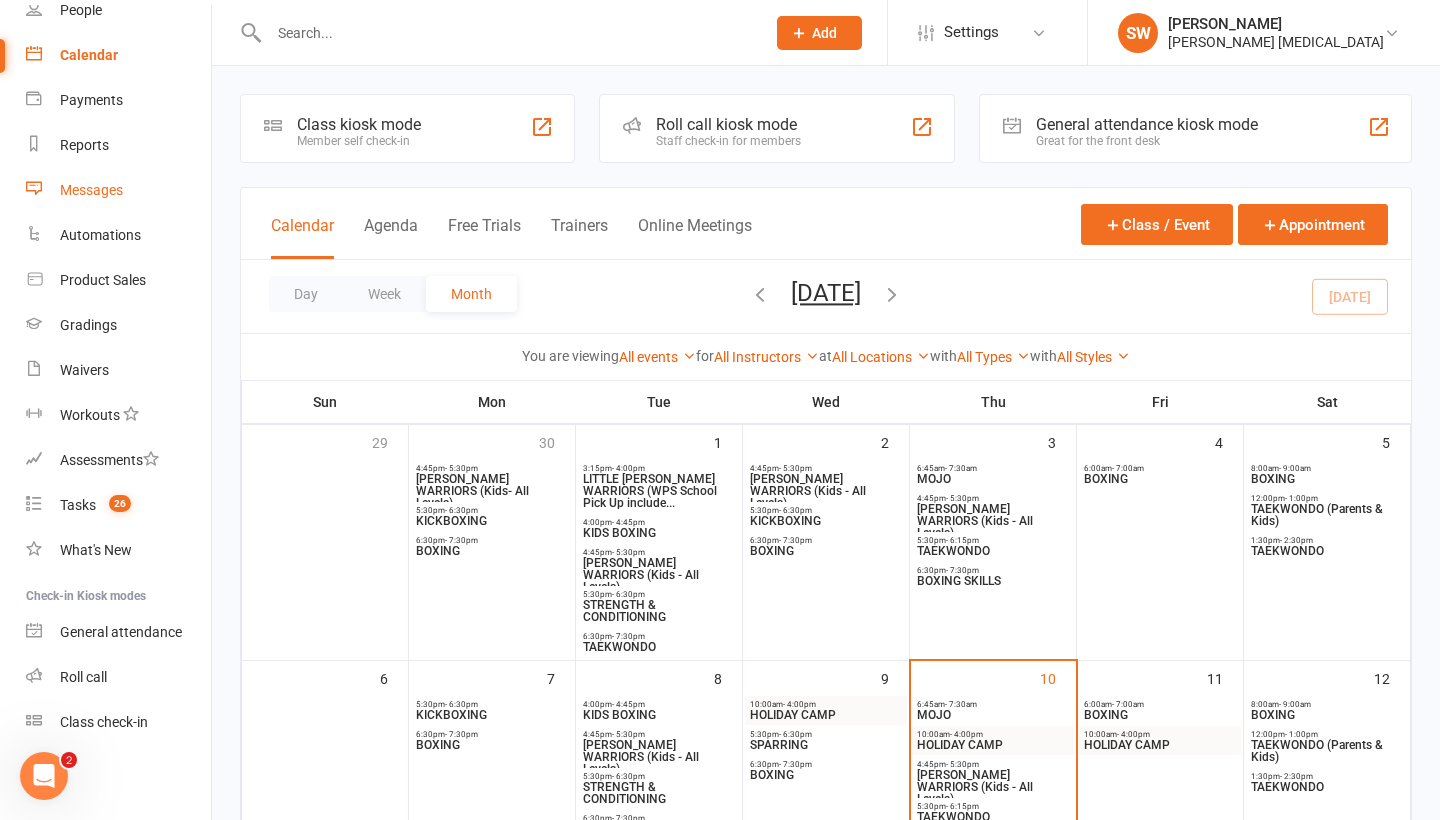 scroll, scrollTop: 0, scrollLeft: 0, axis: both 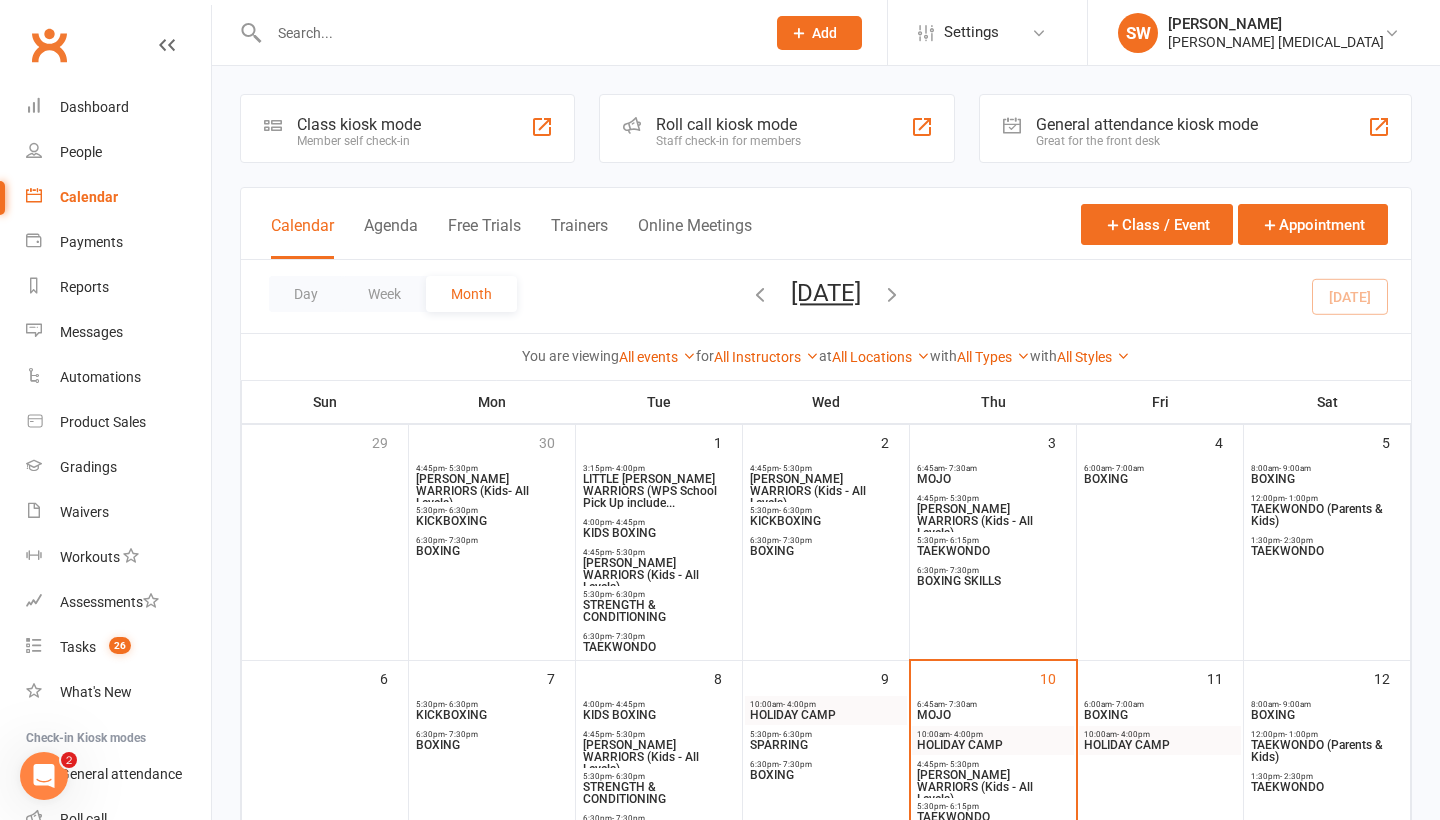 click on "Clubworx" at bounding box center (49, 45) 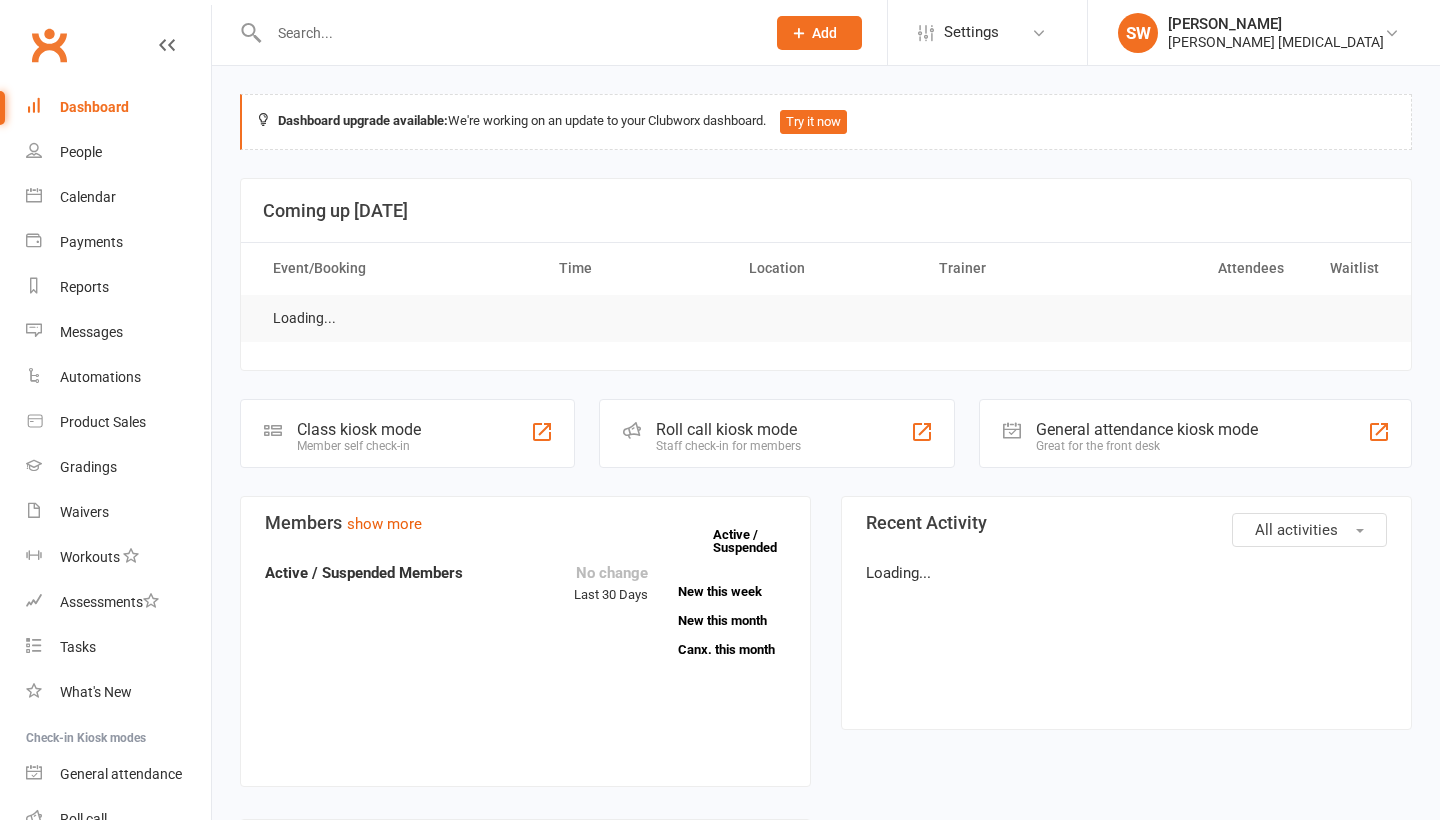 scroll, scrollTop: 0, scrollLeft: 0, axis: both 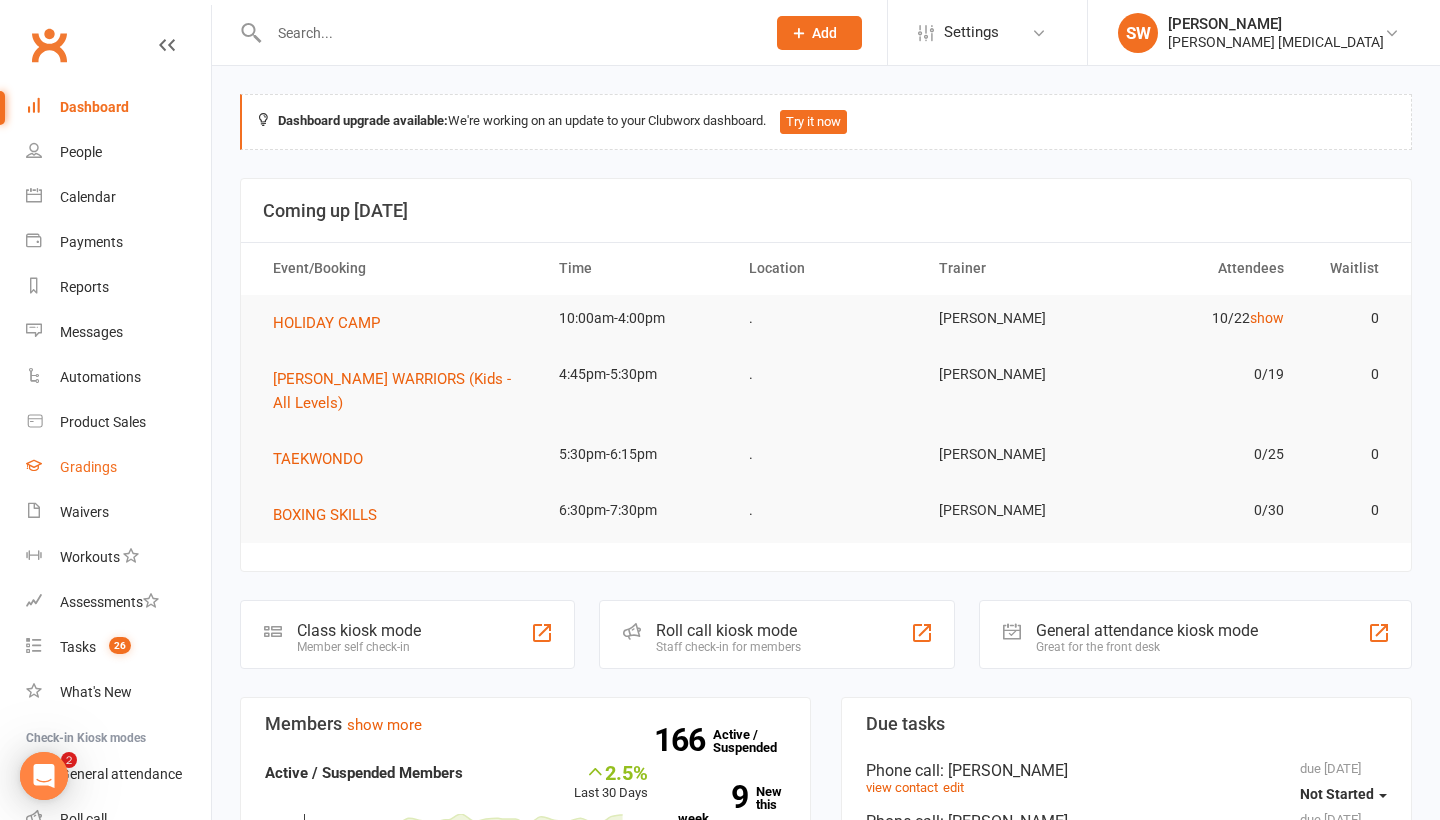 click on "Gradings" at bounding box center (88, 467) 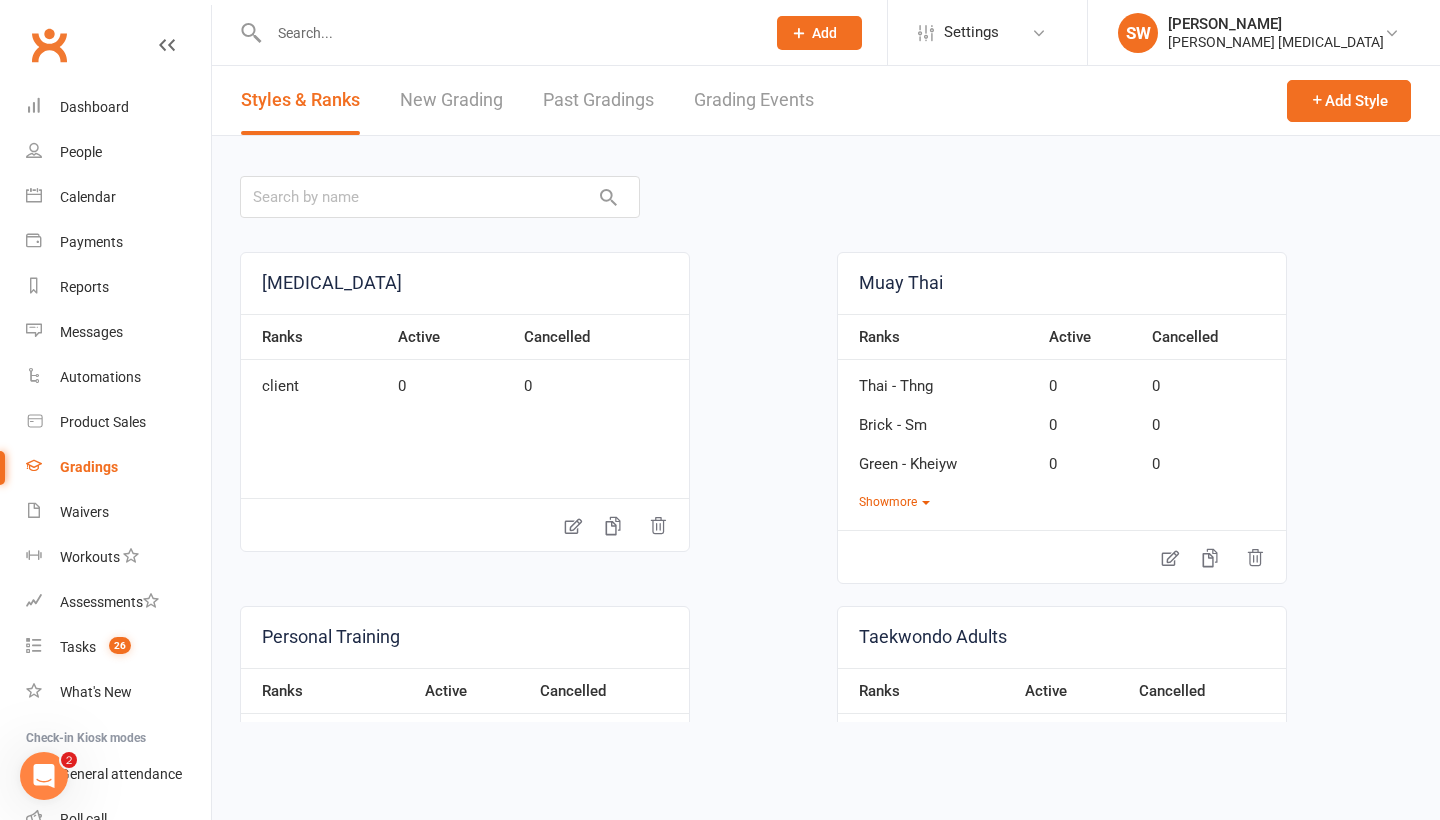 click on "Grading Events" at bounding box center [754, 100] 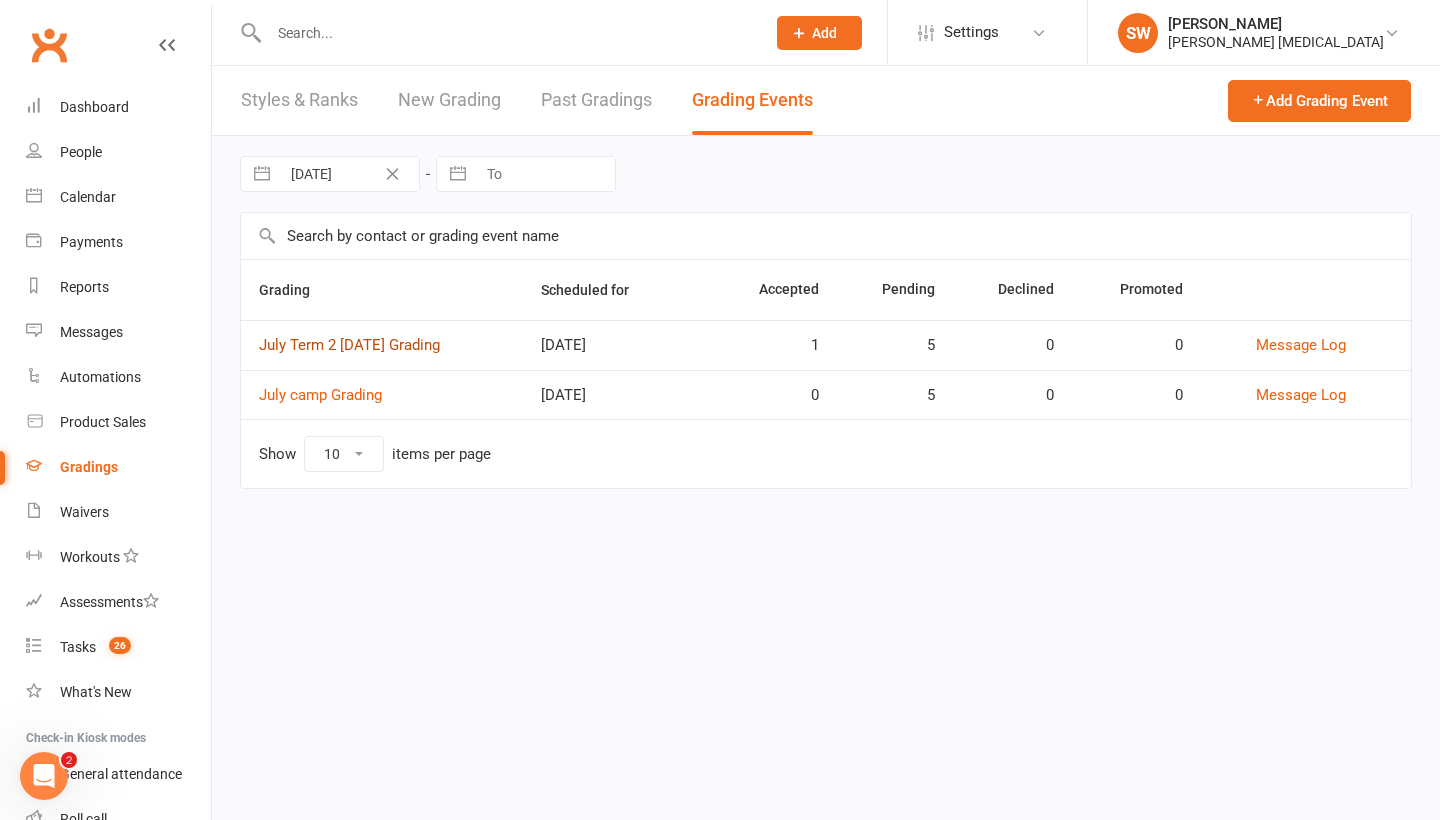 click on "July Term 2 Thursday Grading" at bounding box center [349, 345] 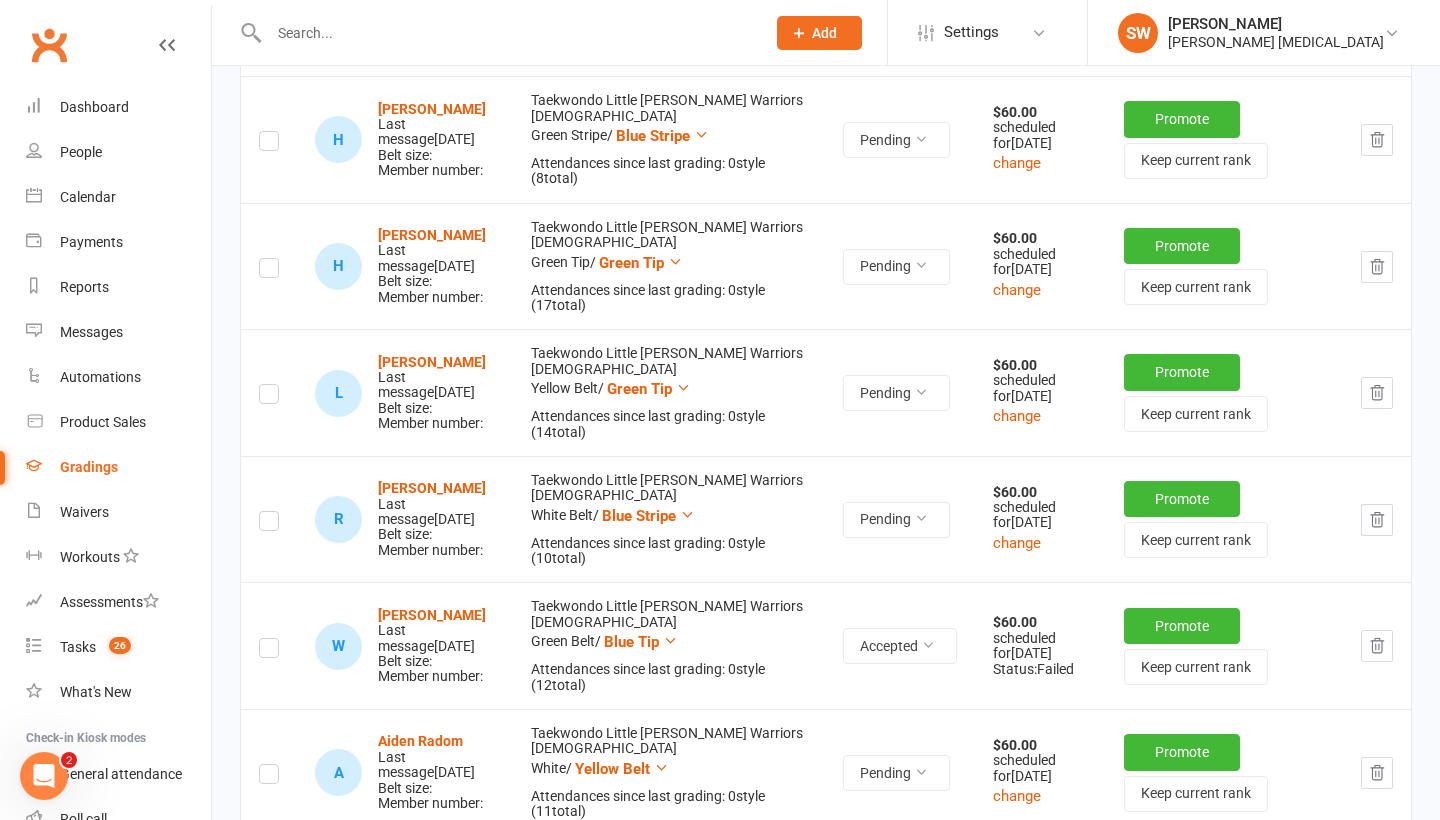 scroll, scrollTop: 379, scrollLeft: 0, axis: vertical 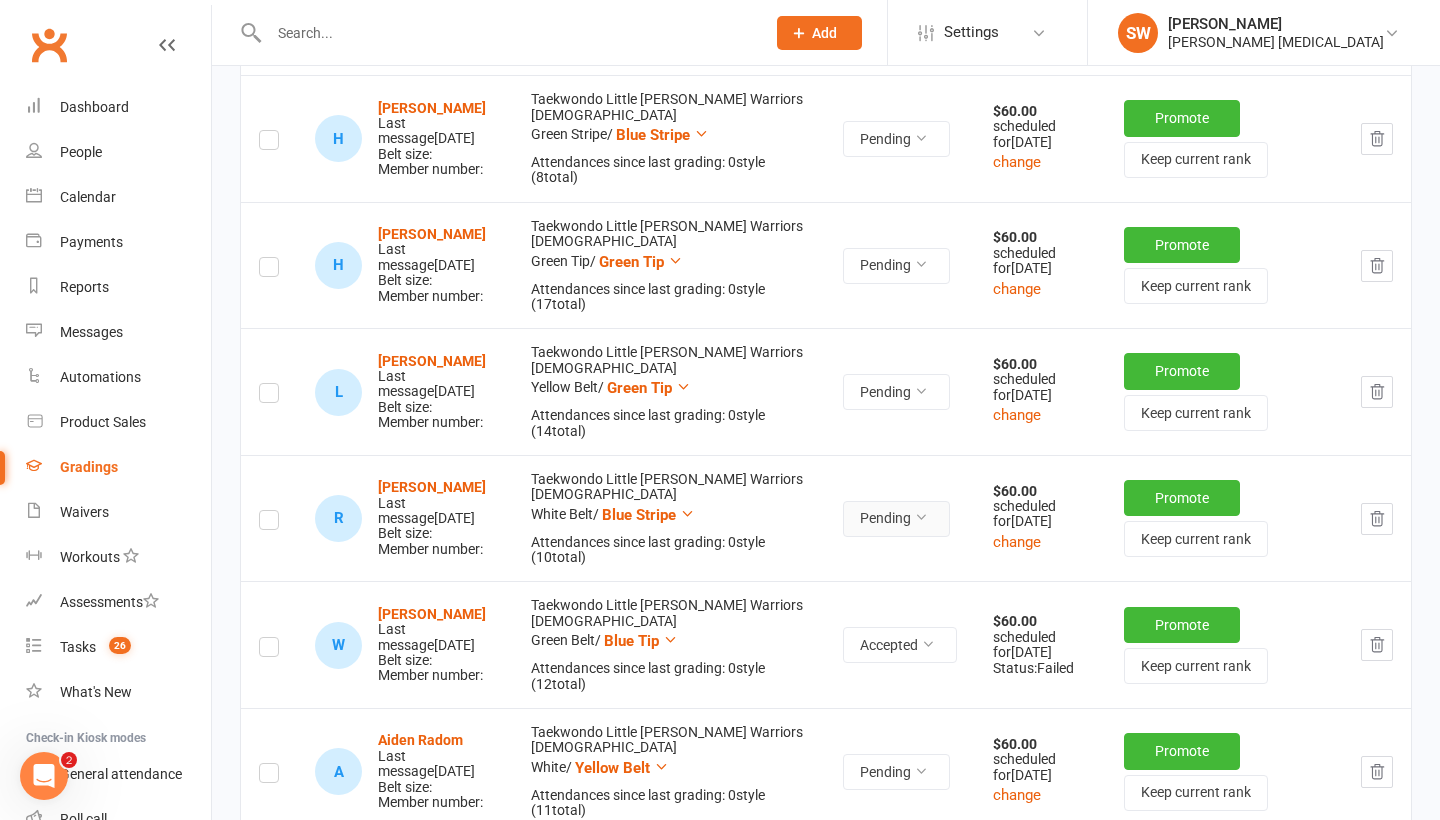 click on "Pending" at bounding box center (896, 519) 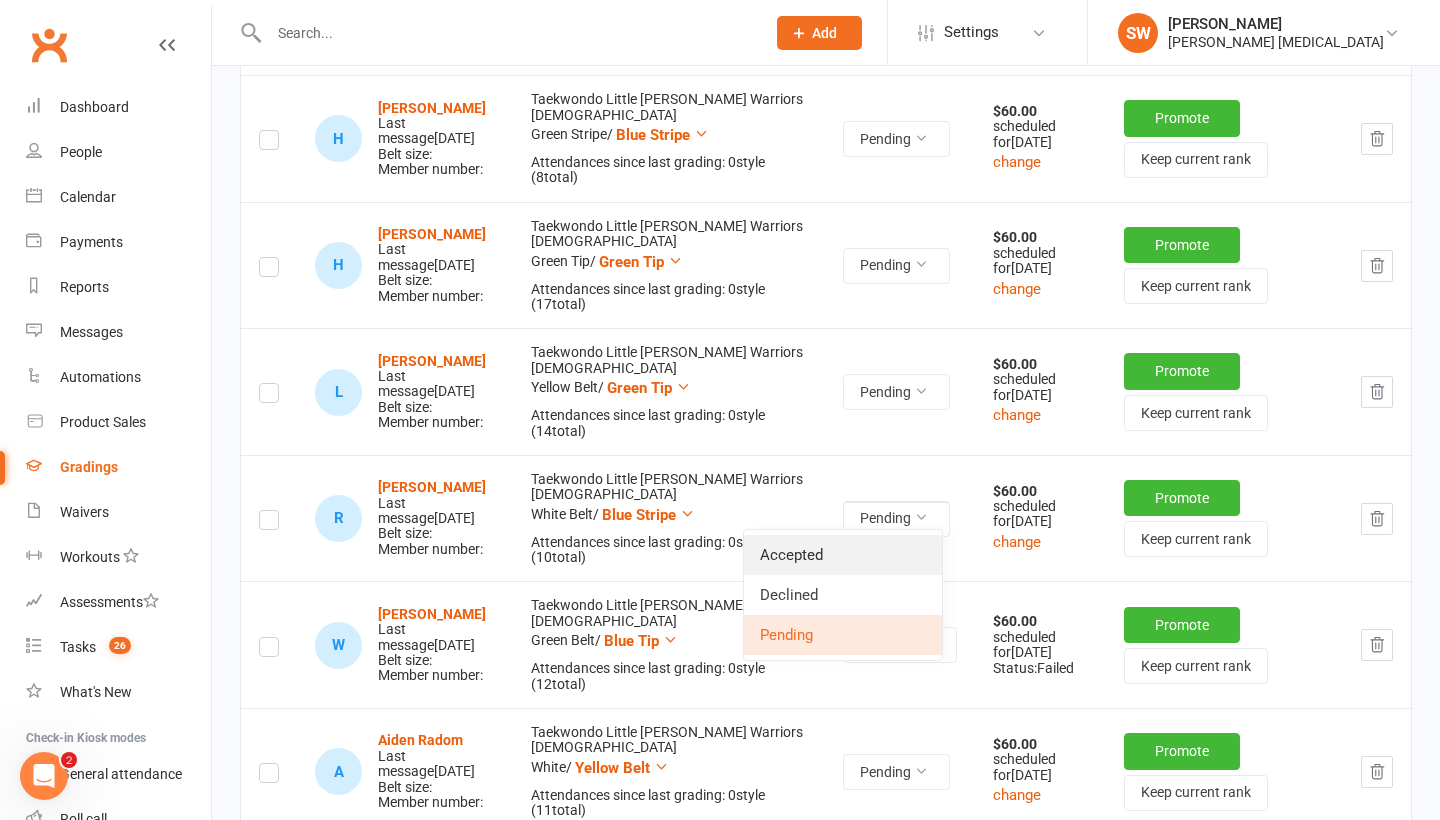 click on "Accepted" at bounding box center (843, 555) 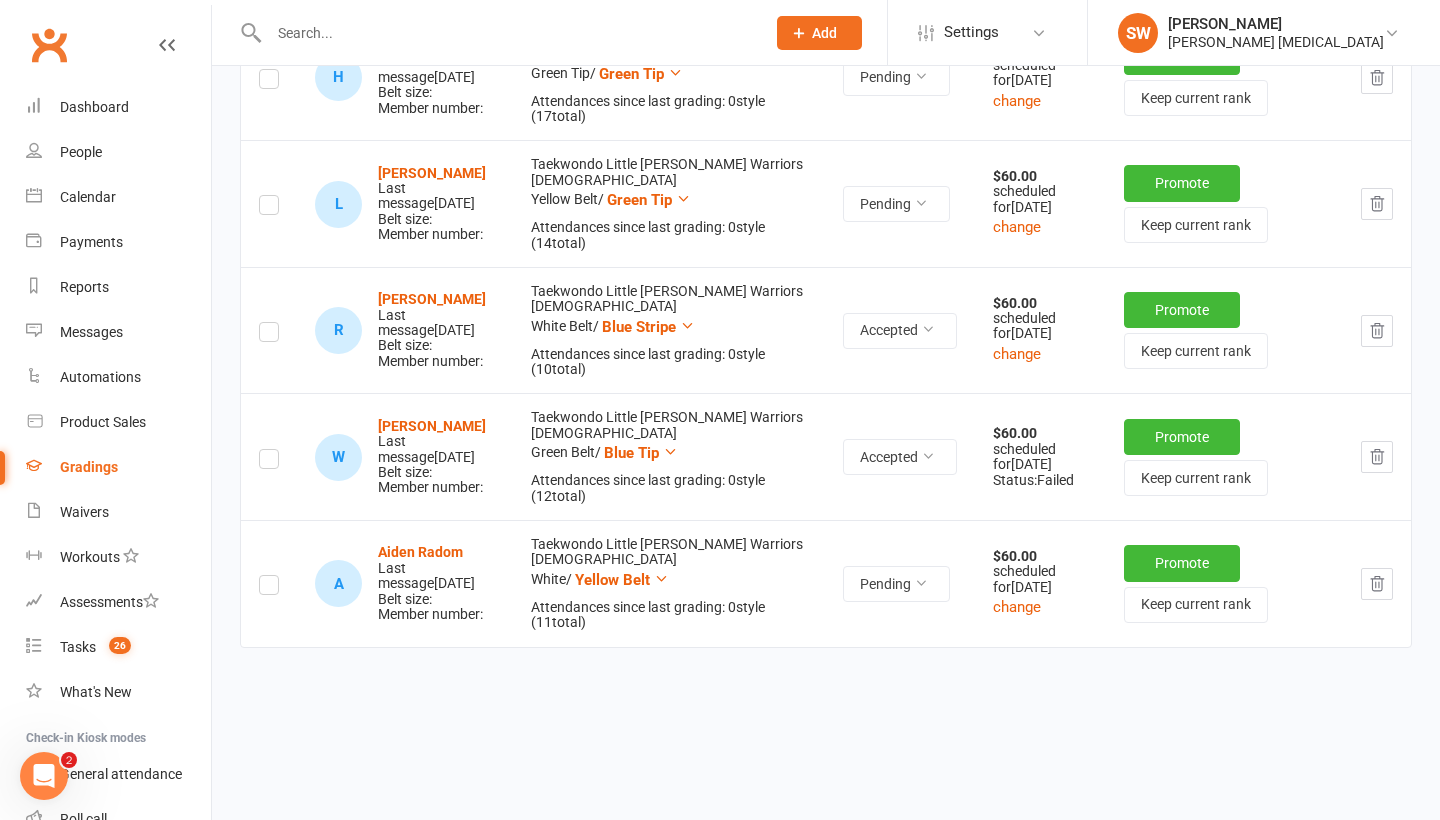 scroll, scrollTop: 568, scrollLeft: 0, axis: vertical 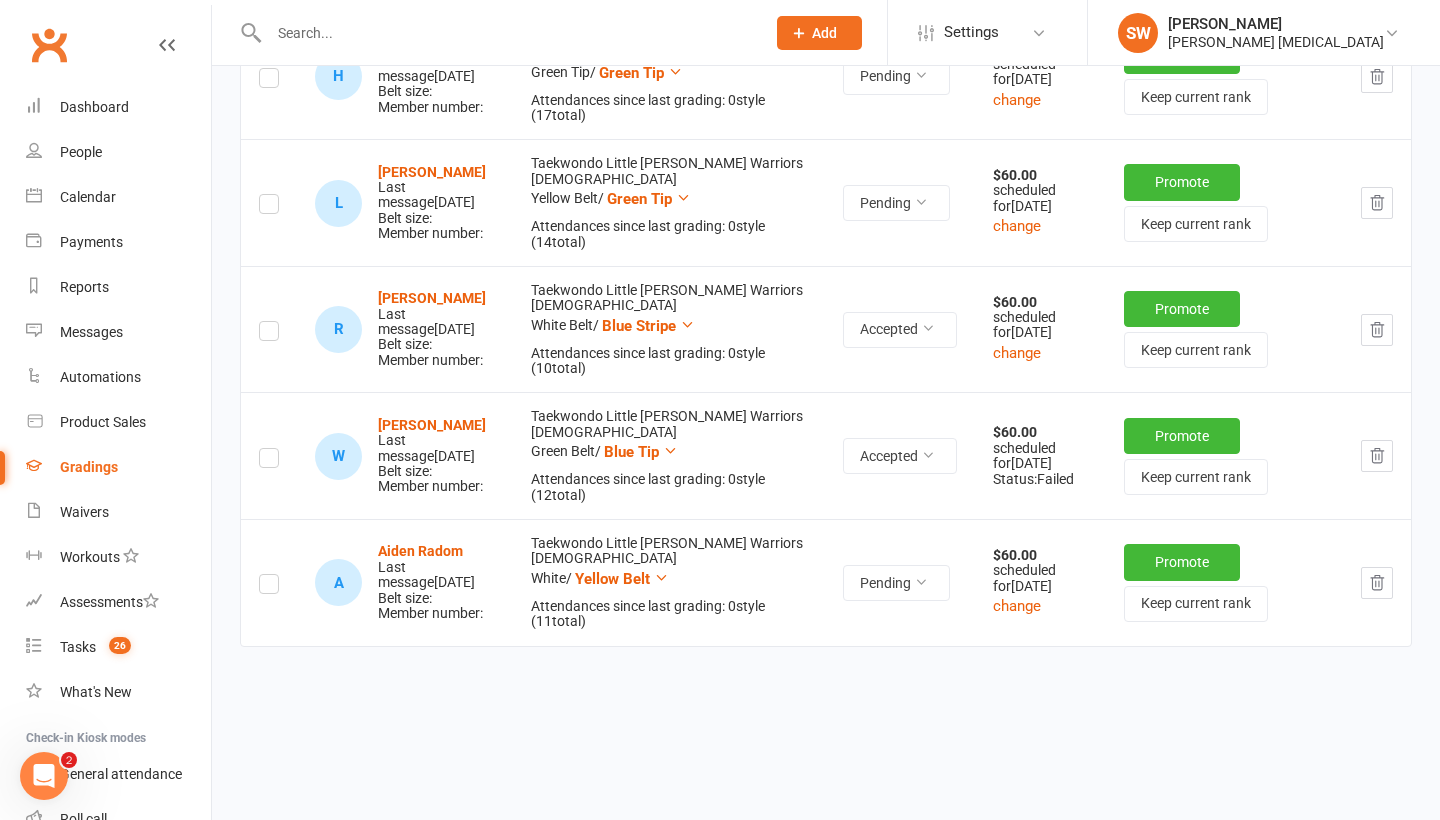 click on "Taekwondo Little Wyllie Warriors 8+ year old   Green Belt  /   Blue Tip   Attendances since last grading:   0  style ( 12  total)" at bounding box center [669, 455] 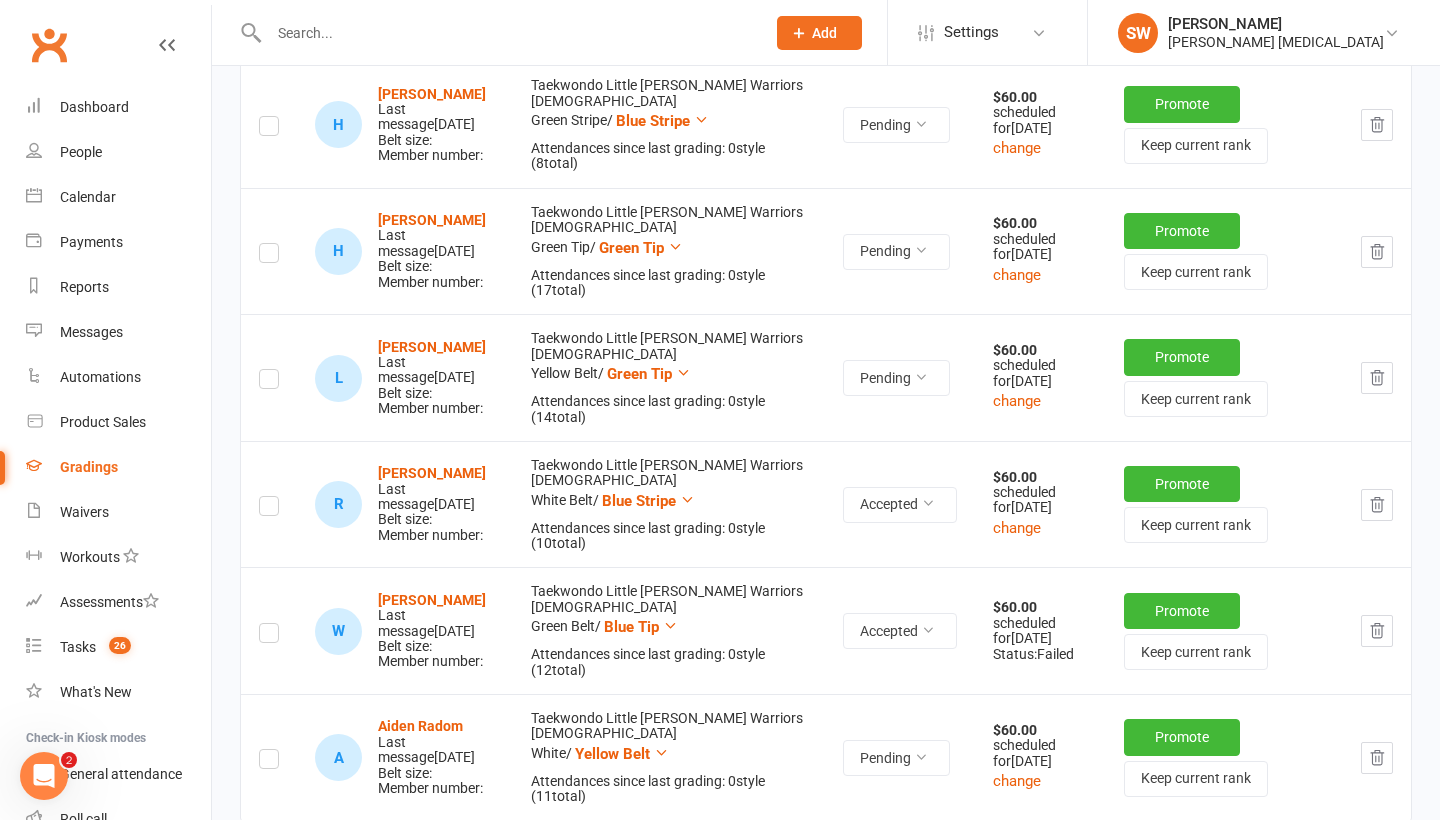 scroll, scrollTop: 393, scrollLeft: 0, axis: vertical 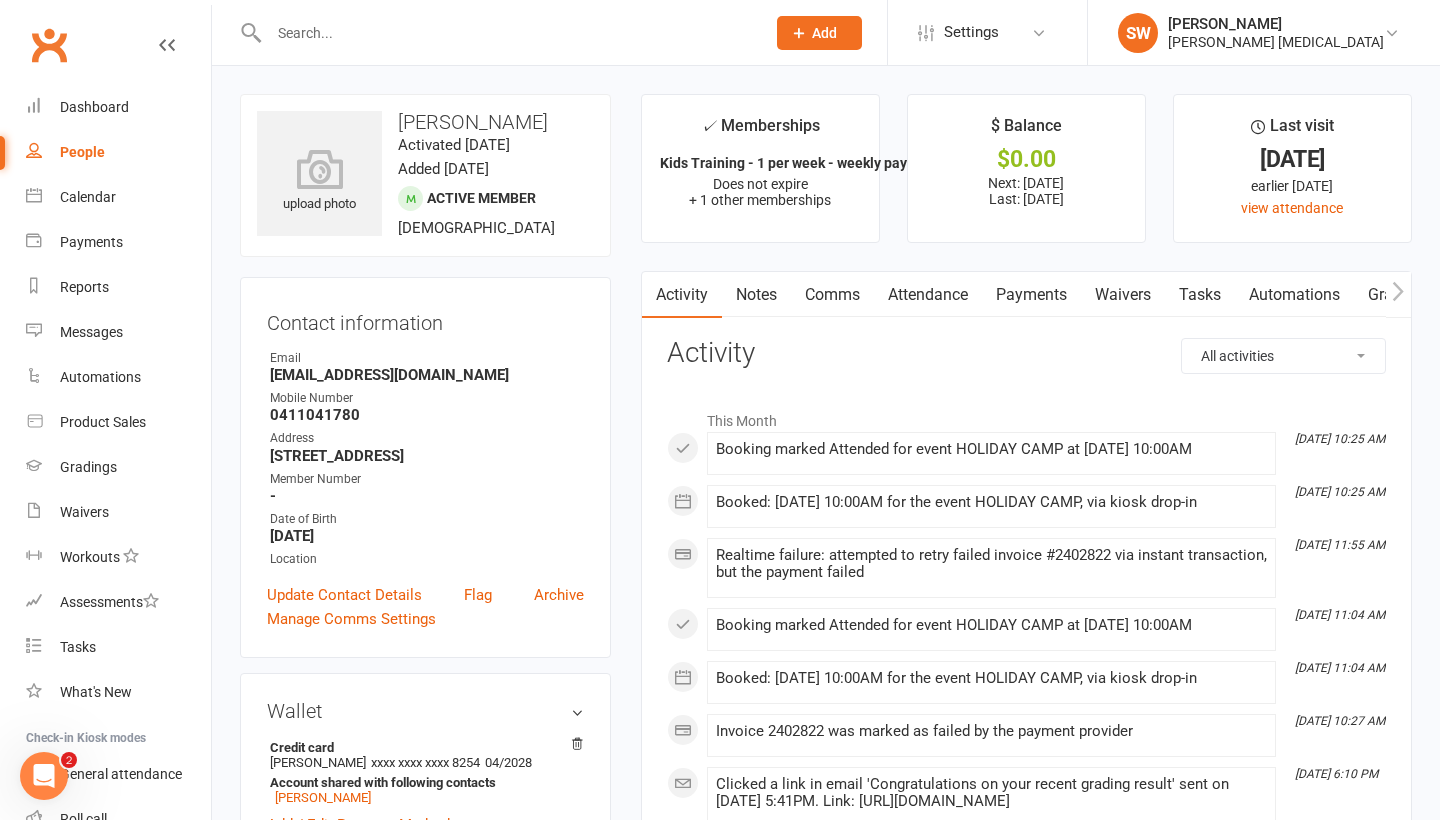 click on "Payments" at bounding box center (1031, 295) 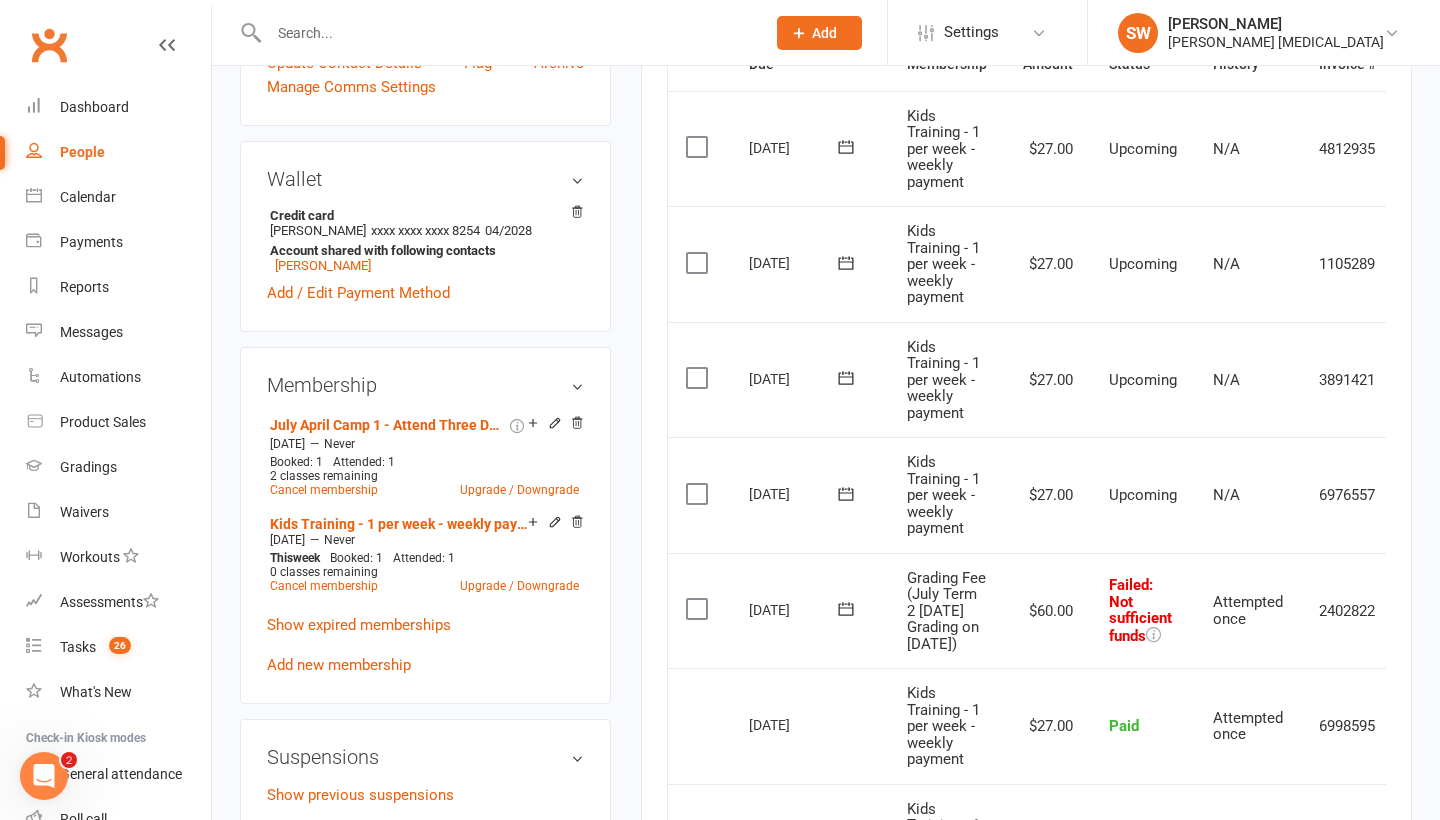 scroll, scrollTop: 807, scrollLeft: 0, axis: vertical 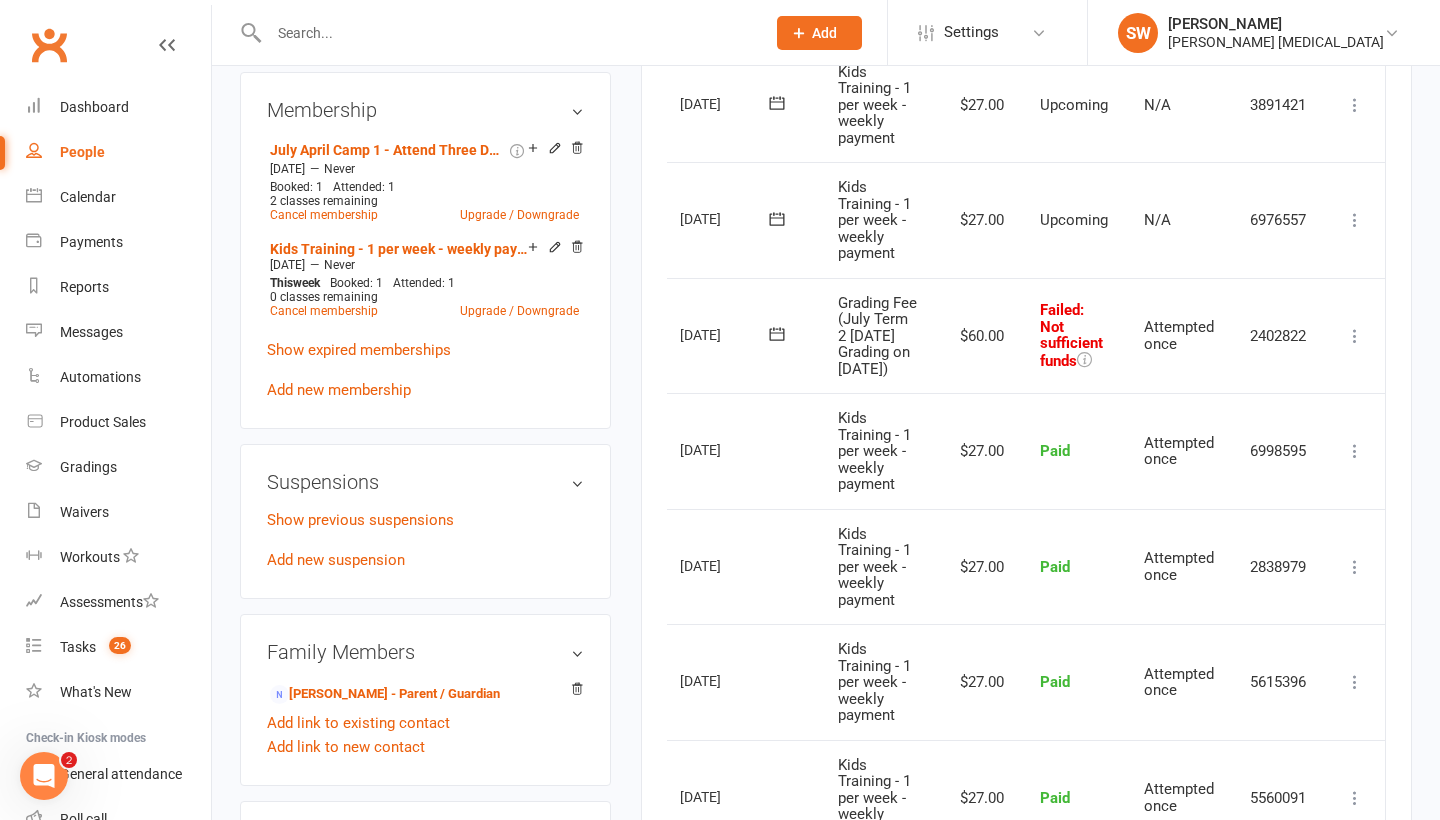 click at bounding box center [1355, 336] 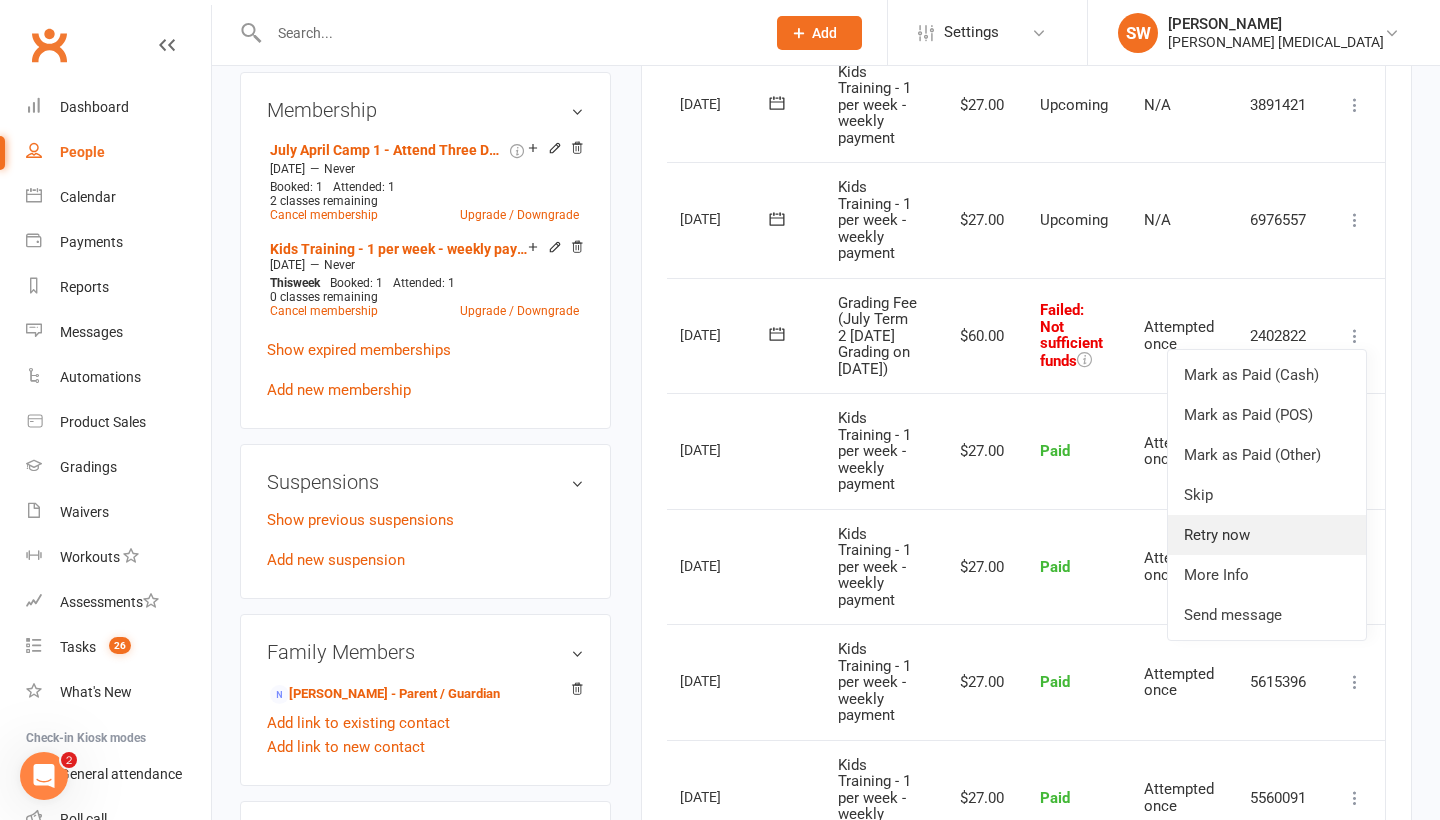 click on "Retry now" at bounding box center [1267, 535] 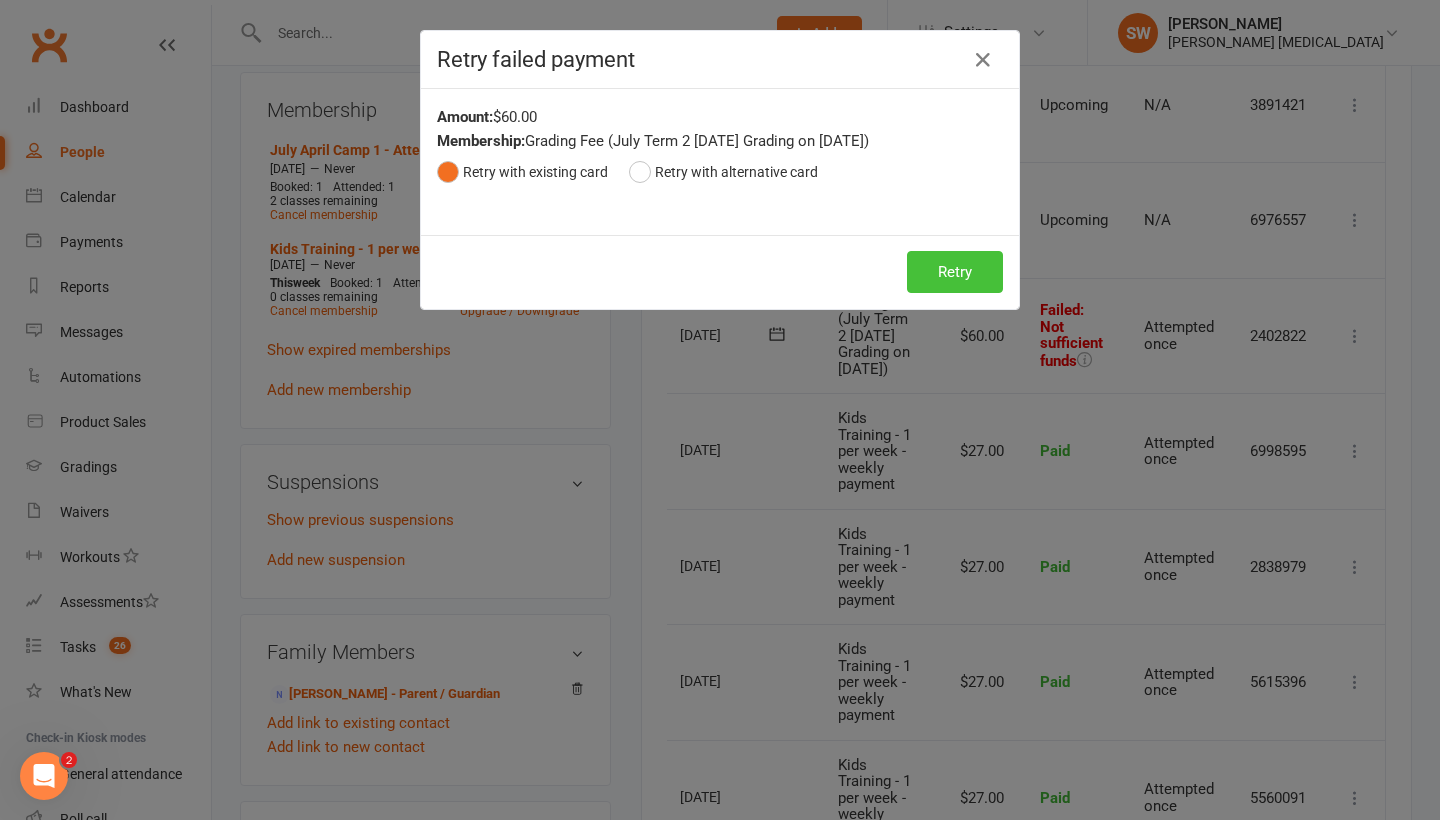 click on "Retry" at bounding box center (955, 272) 